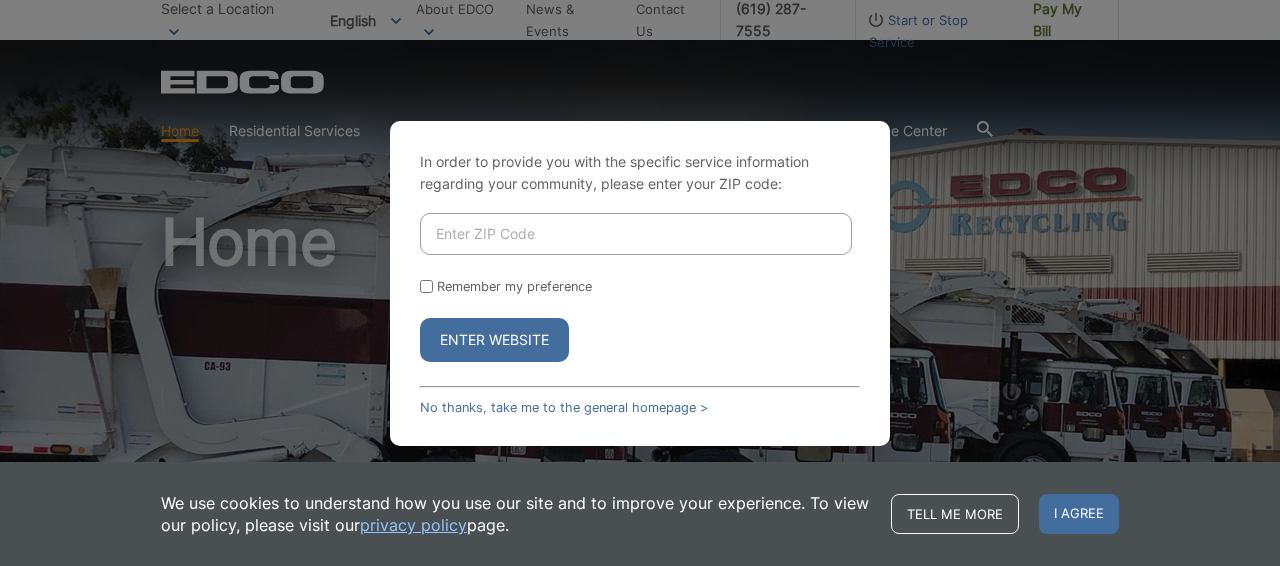 scroll, scrollTop: 0, scrollLeft: 0, axis: both 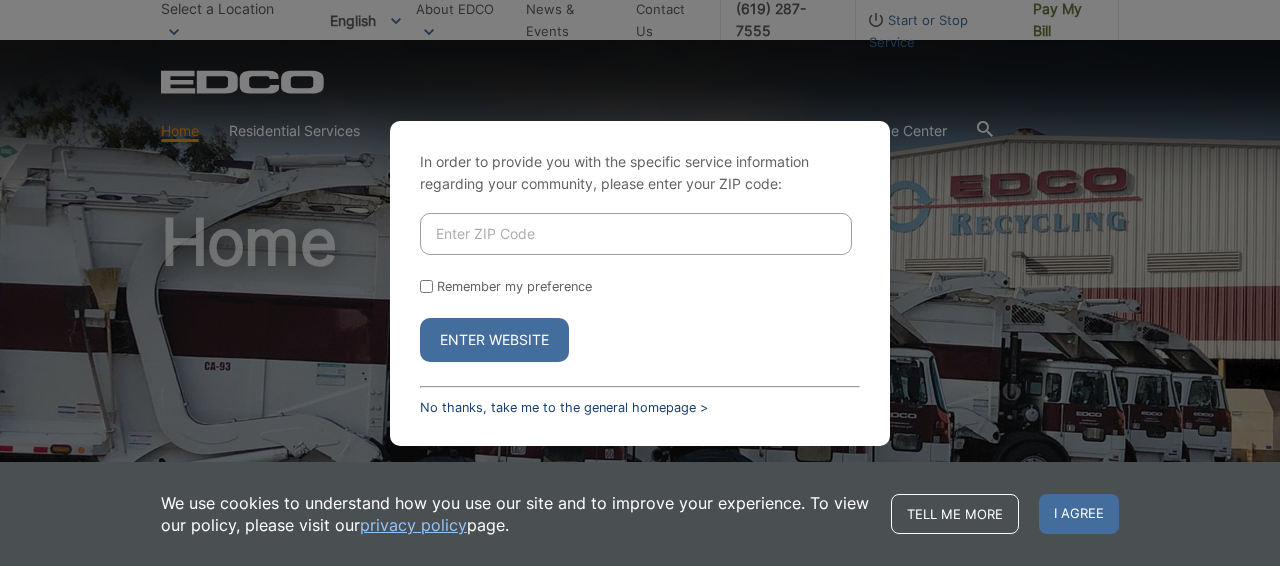 click on "No thanks, take me to the general homepage >" at bounding box center [564, 407] 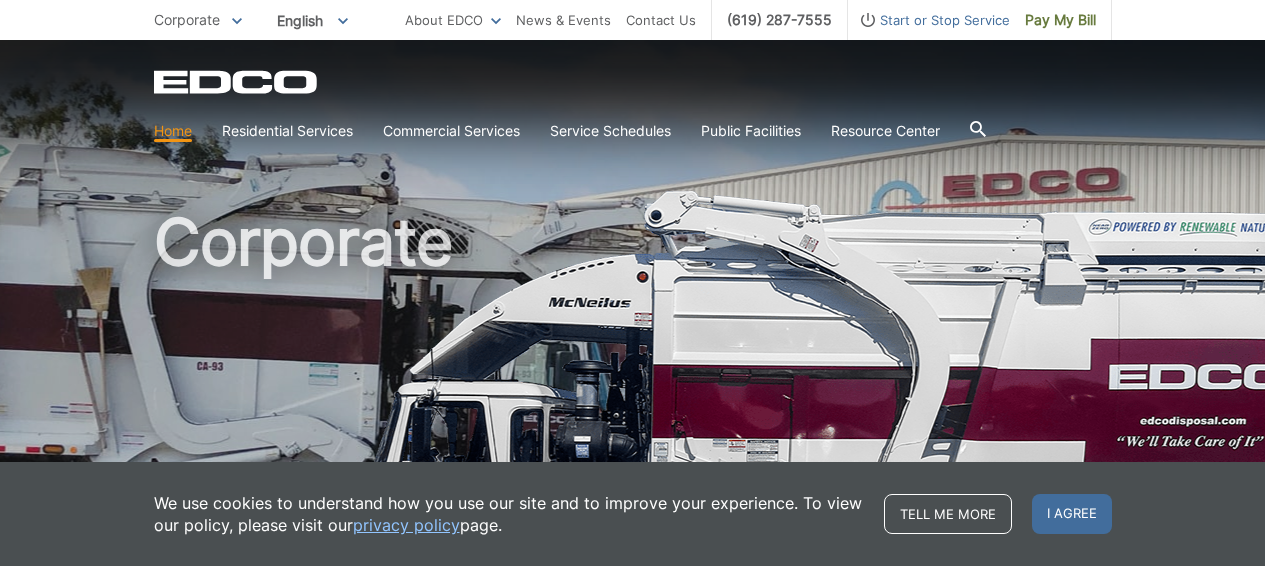 scroll, scrollTop: 0, scrollLeft: 0, axis: both 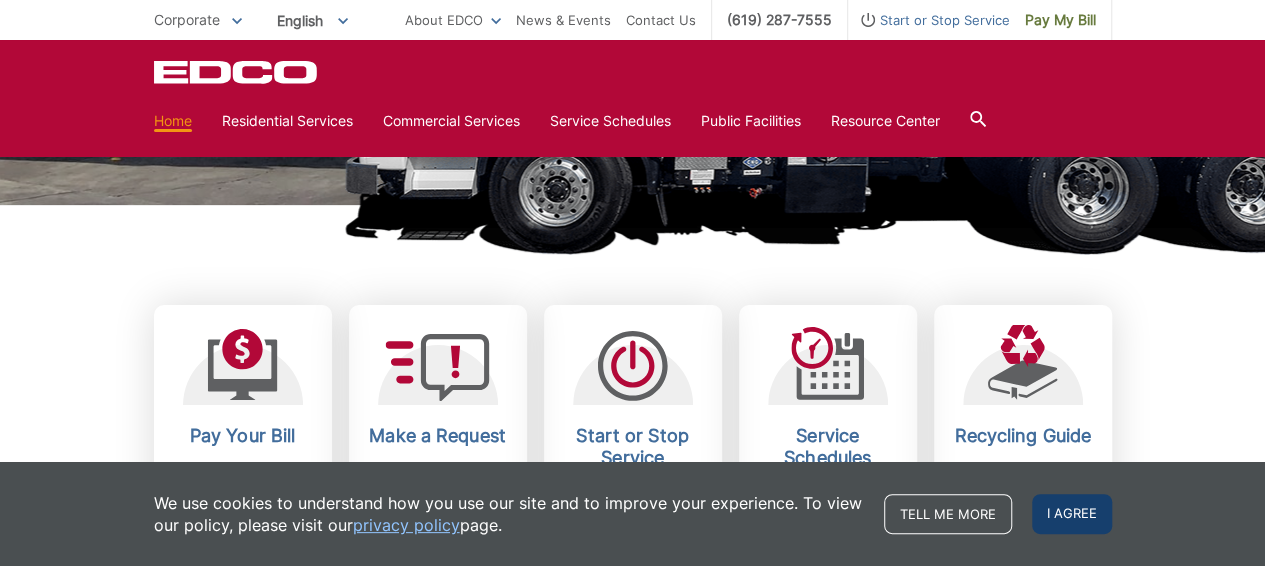 click on "I agree" at bounding box center [1072, 514] 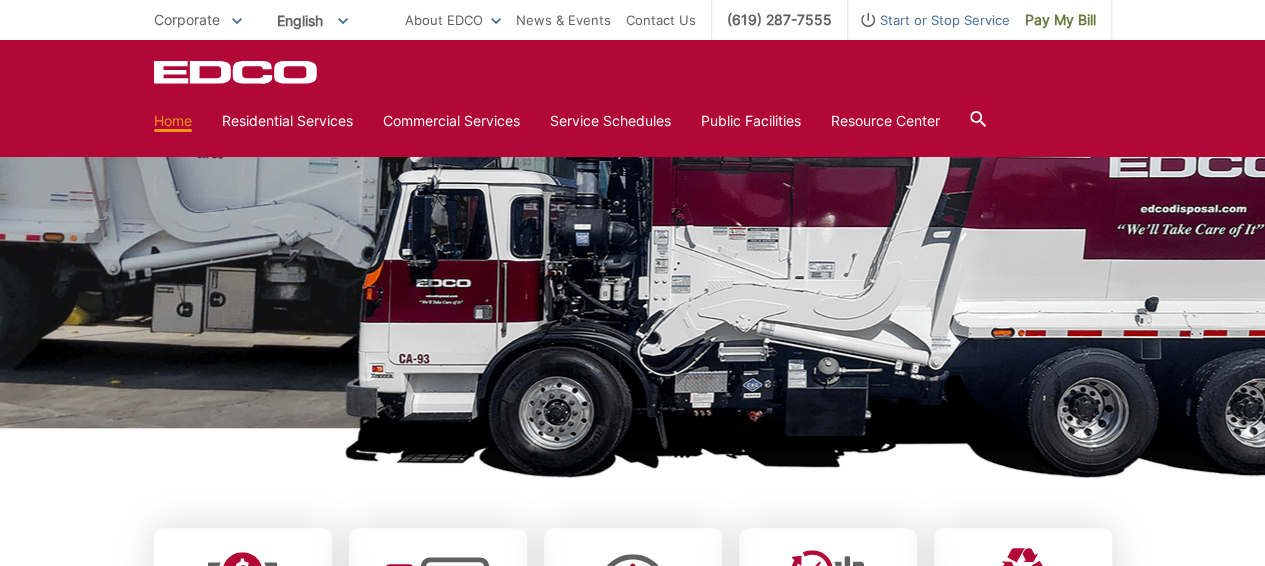 scroll, scrollTop: 0, scrollLeft: 0, axis: both 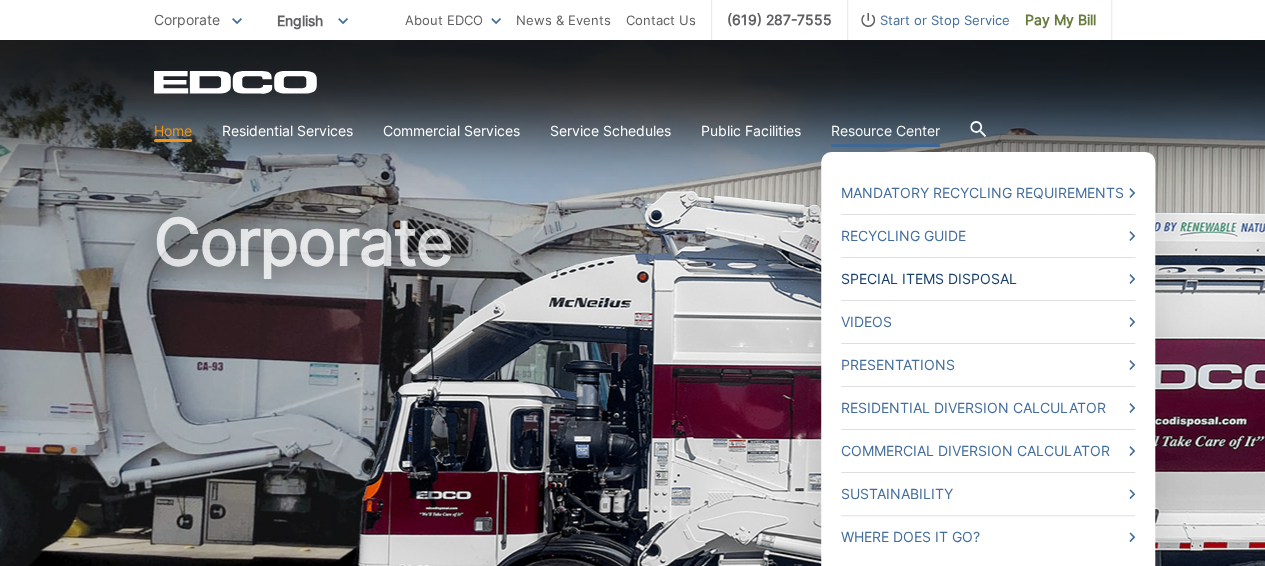 click 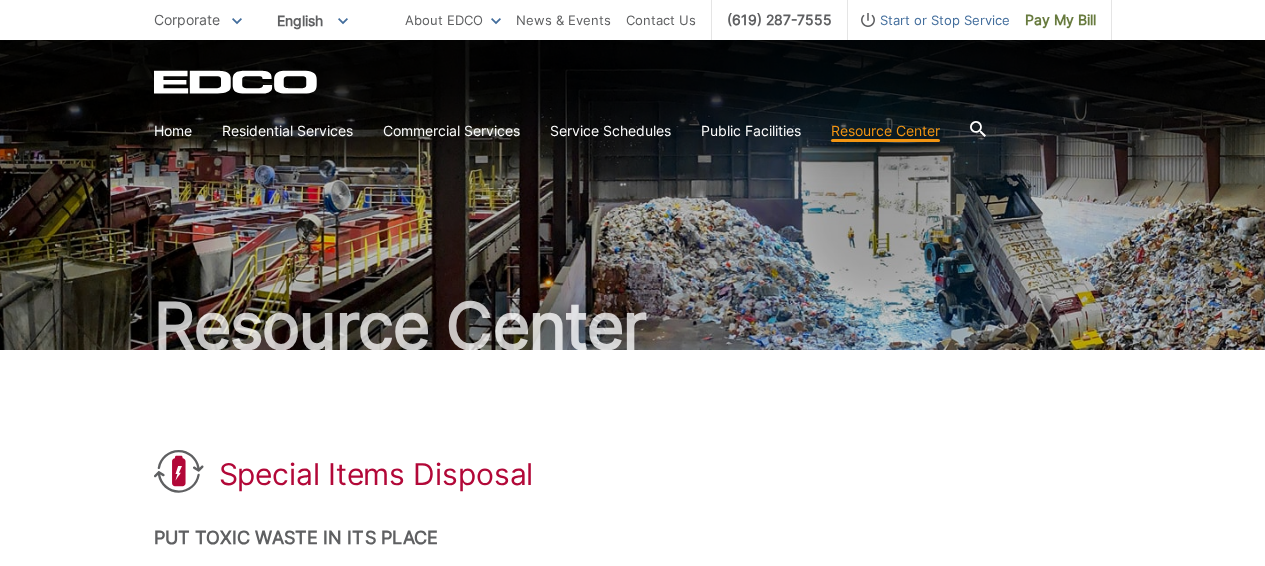 scroll, scrollTop: 0, scrollLeft: 0, axis: both 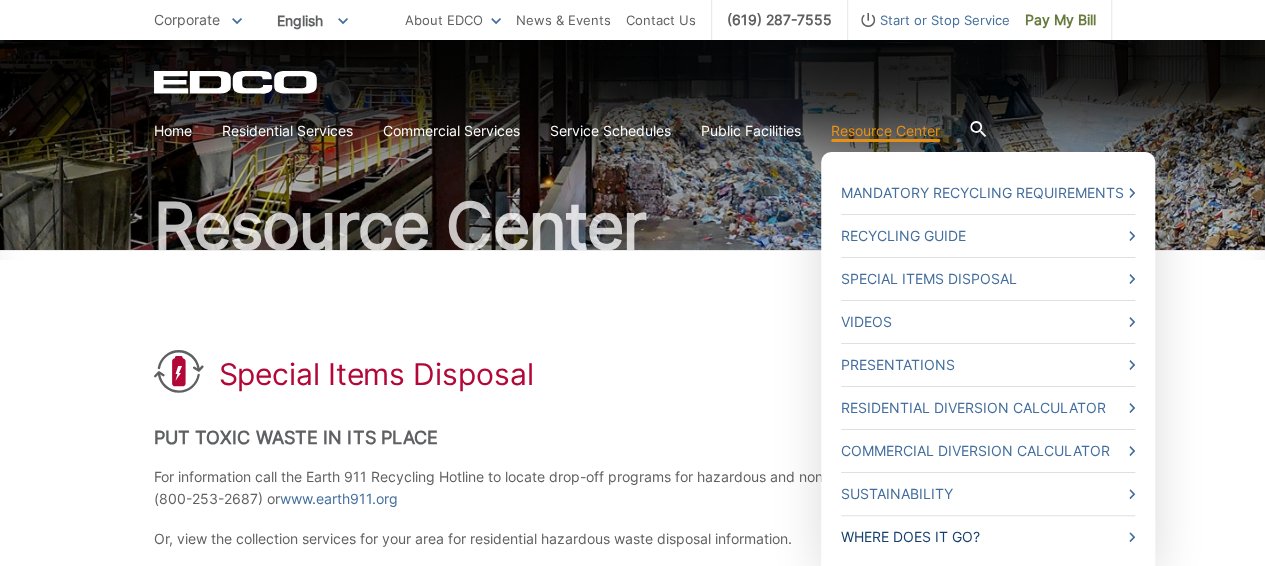 click on "Where Does it Go?" at bounding box center [988, 537] 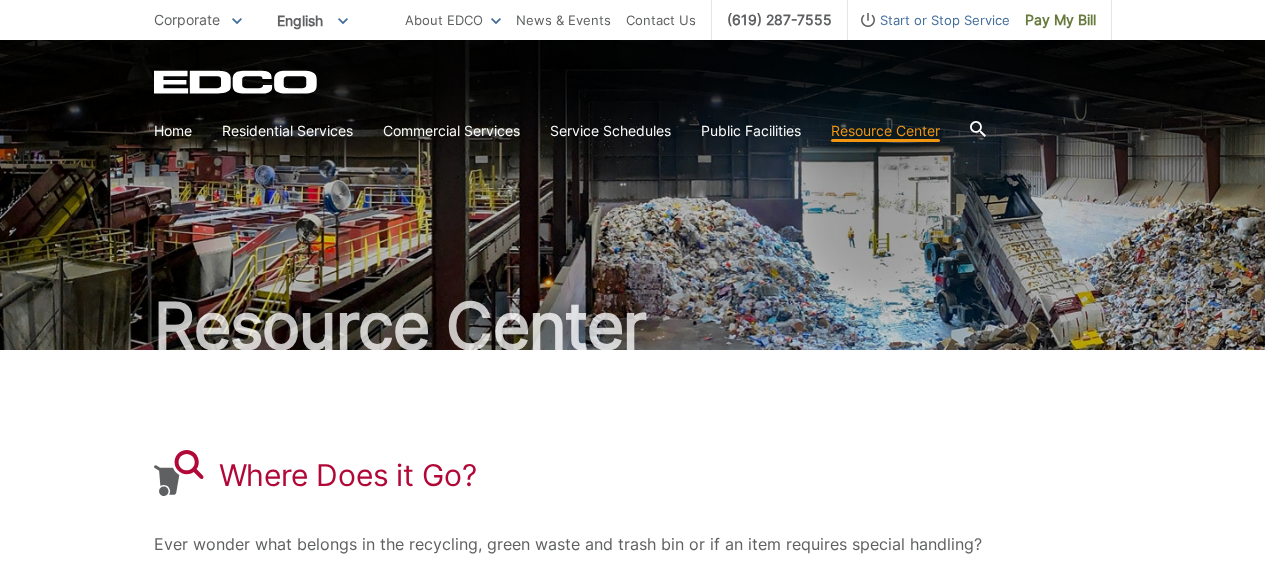 scroll, scrollTop: 0, scrollLeft: 0, axis: both 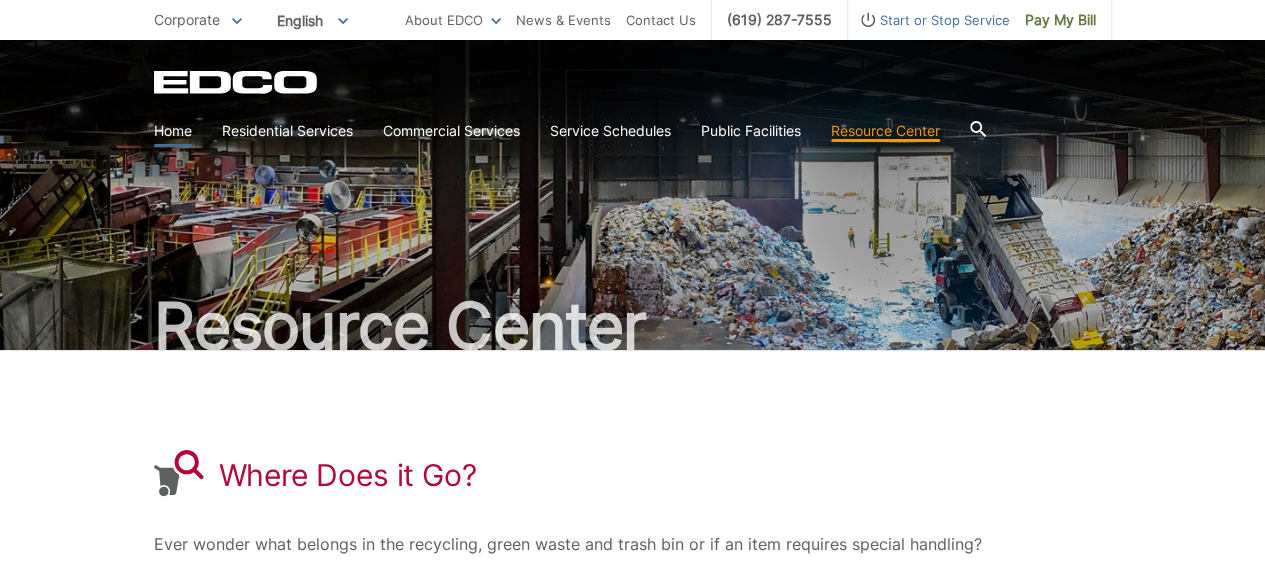 click on "Home" at bounding box center (173, 131) 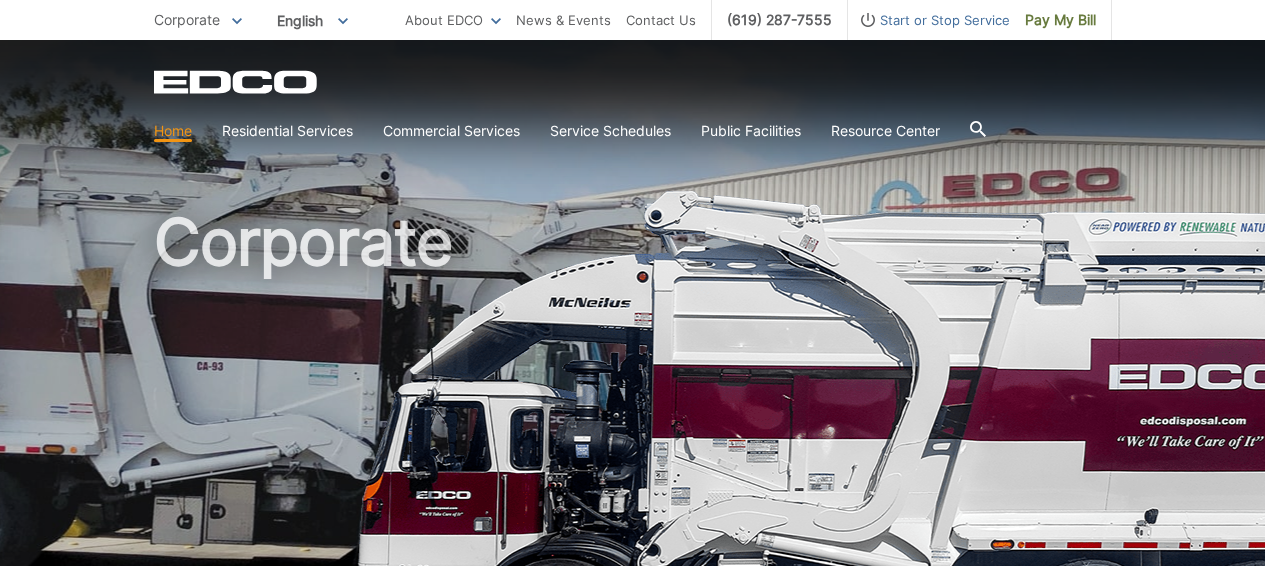 scroll, scrollTop: 0, scrollLeft: 0, axis: both 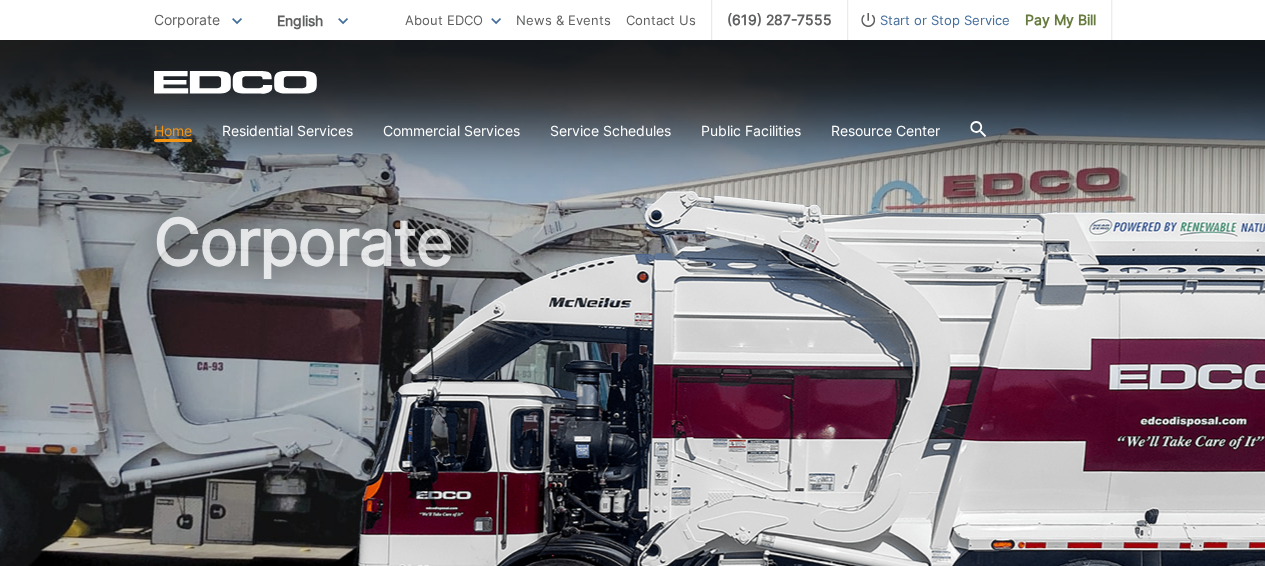 click on "Home" at bounding box center (173, 131) 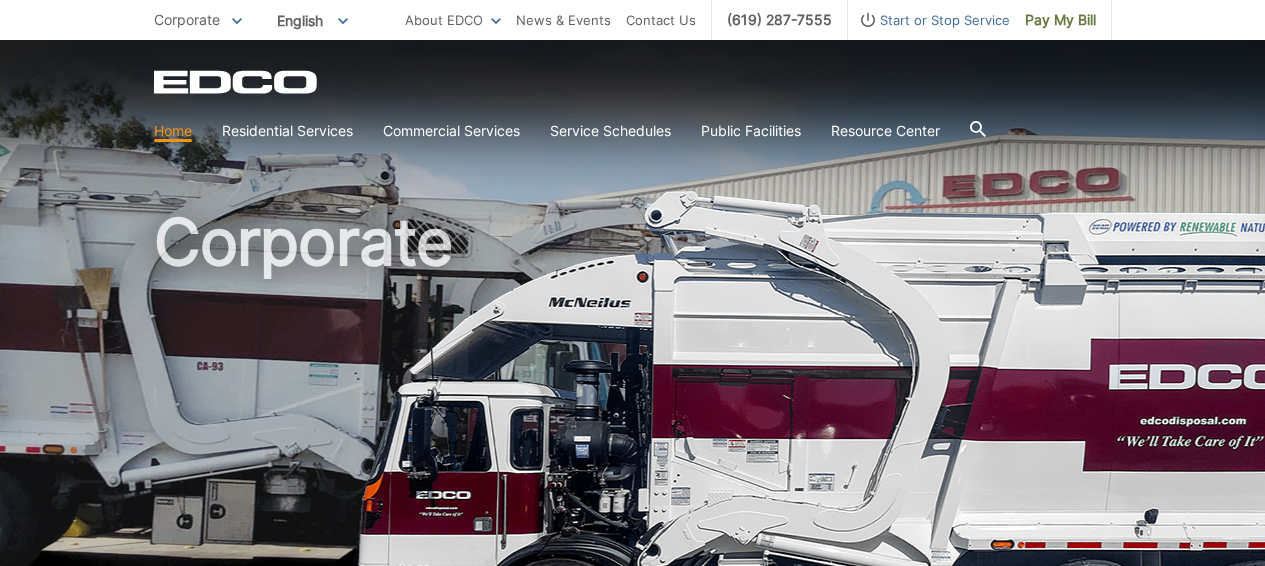 scroll, scrollTop: 0, scrollLeft: 0, axis: both 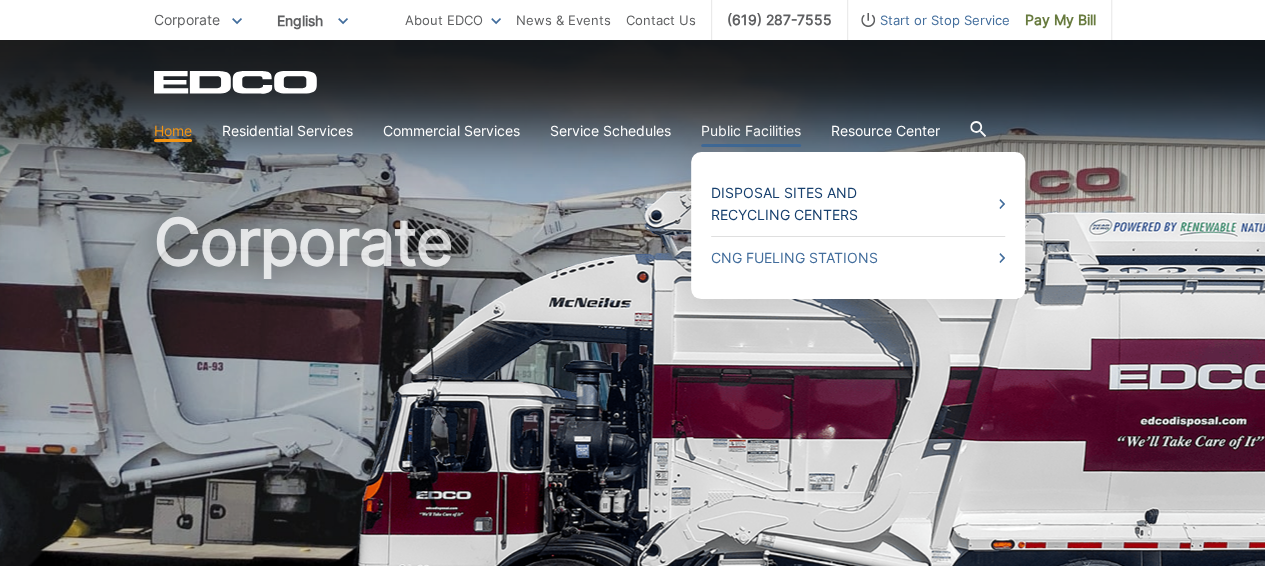 click on "Disposal Sites and Recycling Centers" at bounding box center [858, 204] 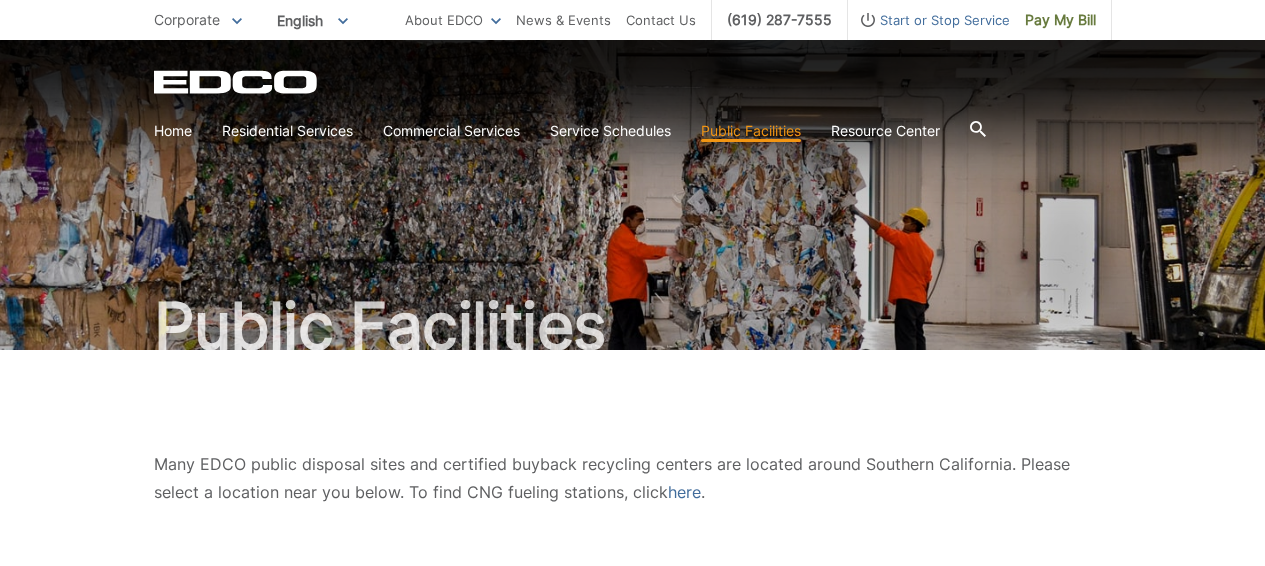 scroll, scrollTop: 0, scrollLeft: 0, axis: both 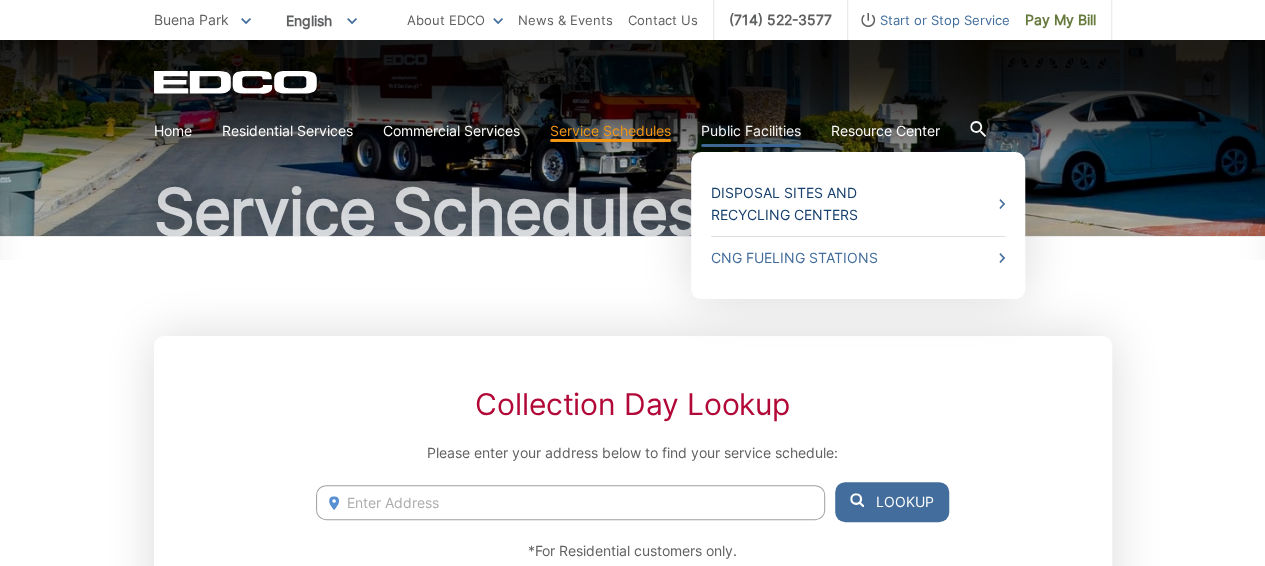 click on "Disposal Sites and Recycling Centers" at bounding box center (858, 204) 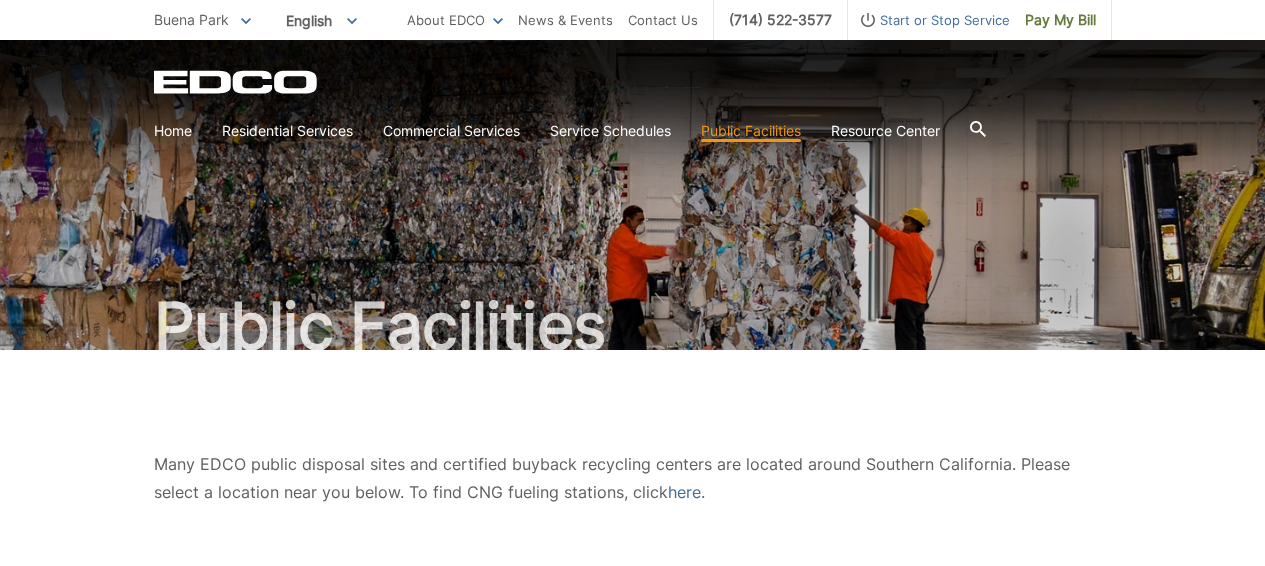 scroll, scrollTop: 0, scrollLeft: 0, axis: both 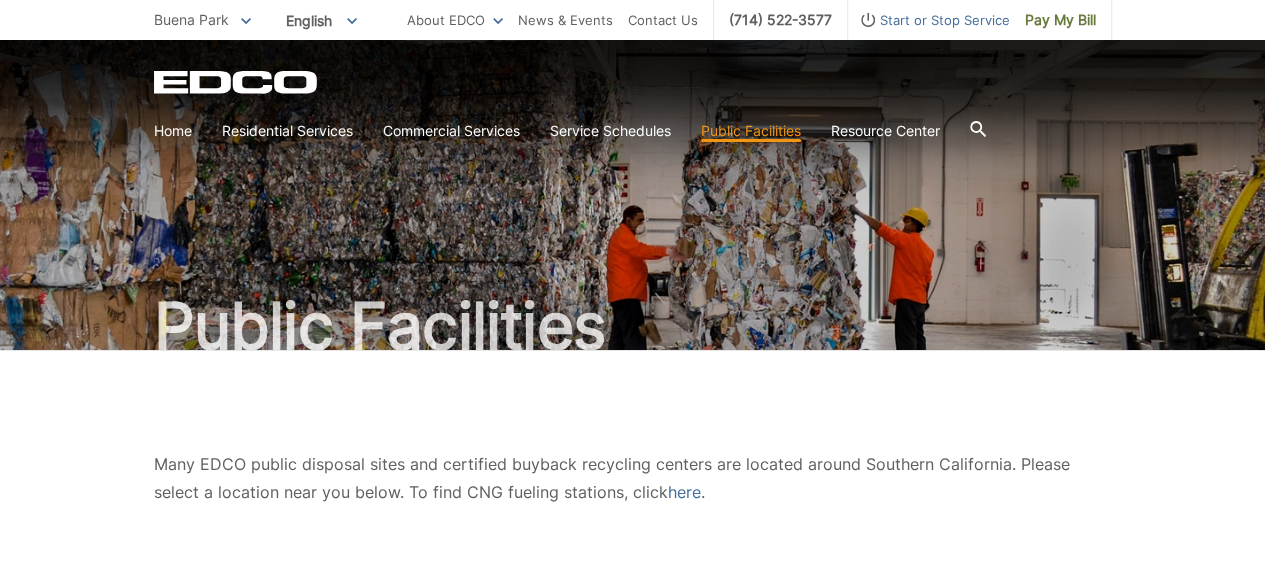 click on "EDCO Logo" at bounding box center (633, 82) 